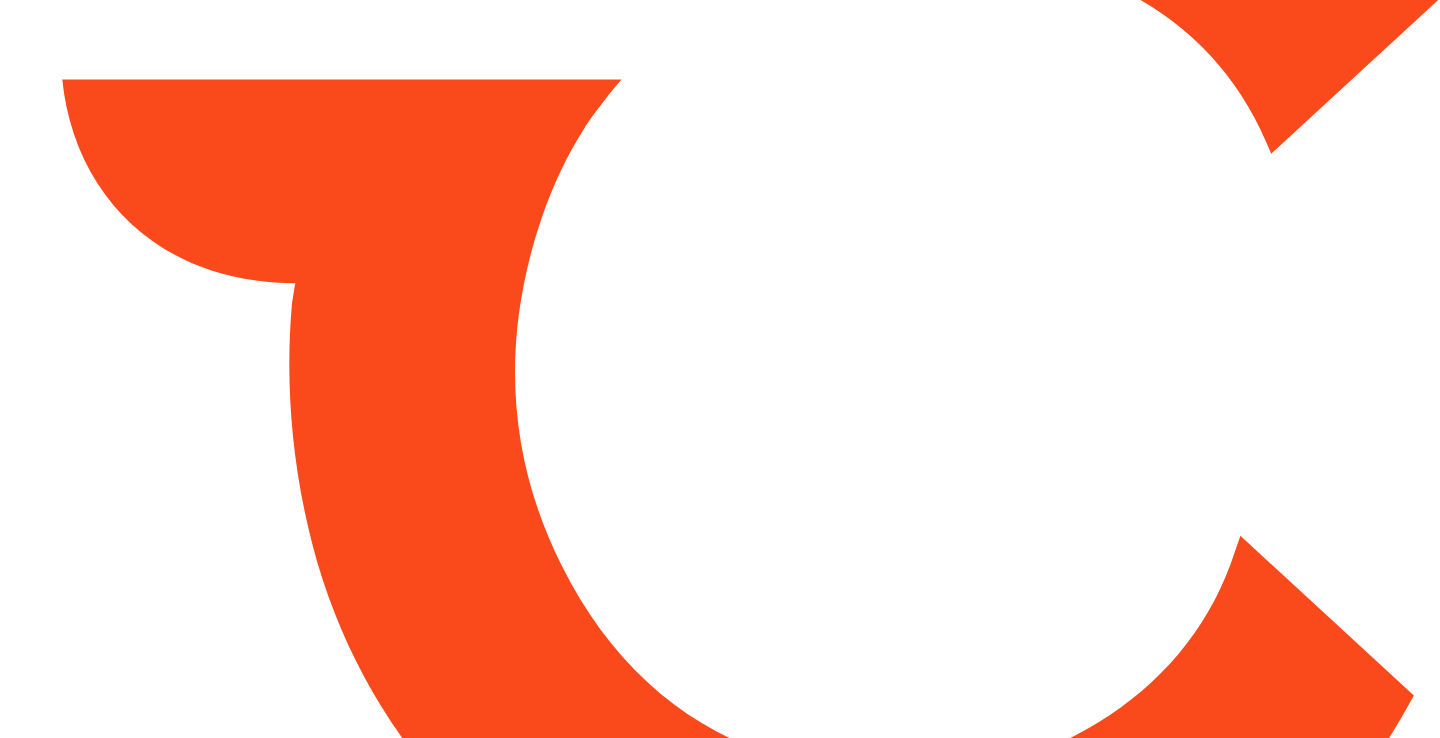 scroll, scrollTop: 0, scrollLeft: 0, axis: both 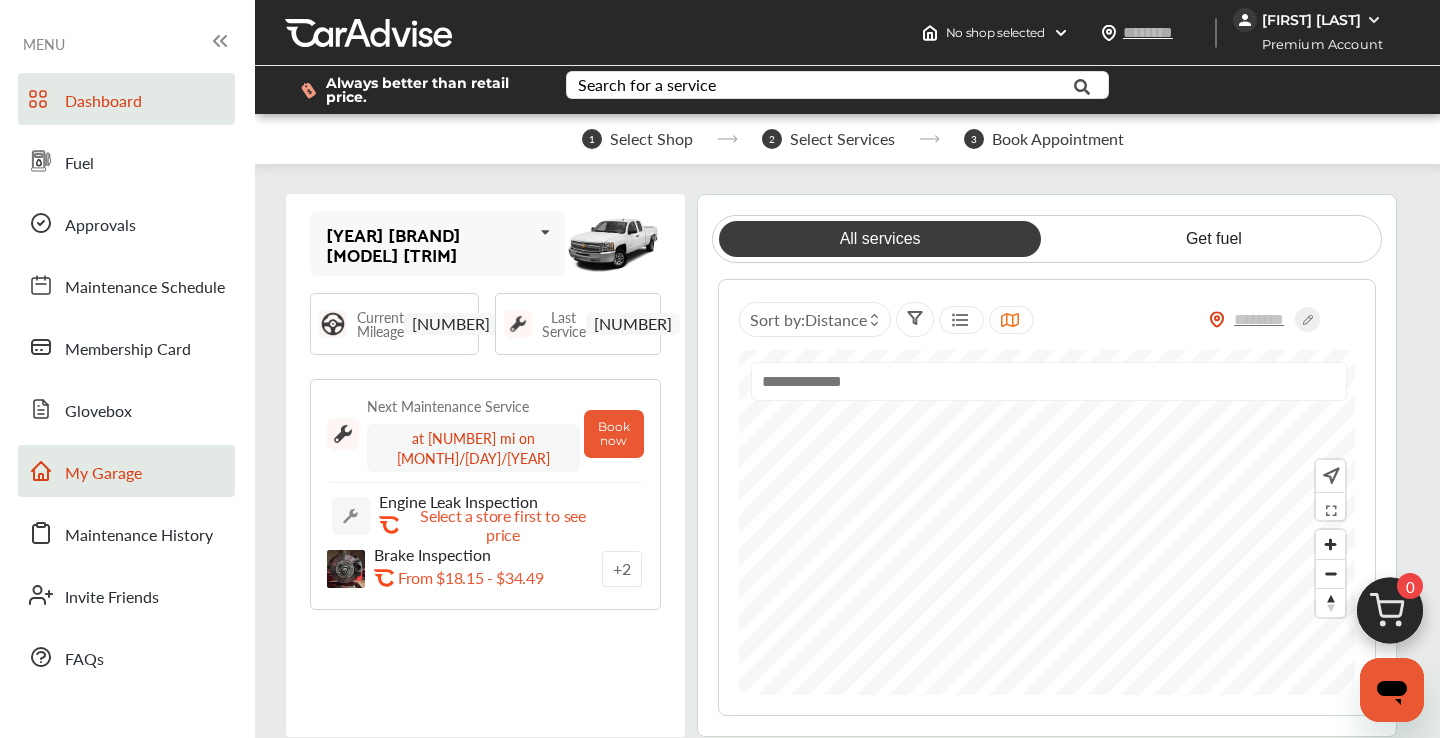 click on "My Garage" at bounding box center [103, 474] 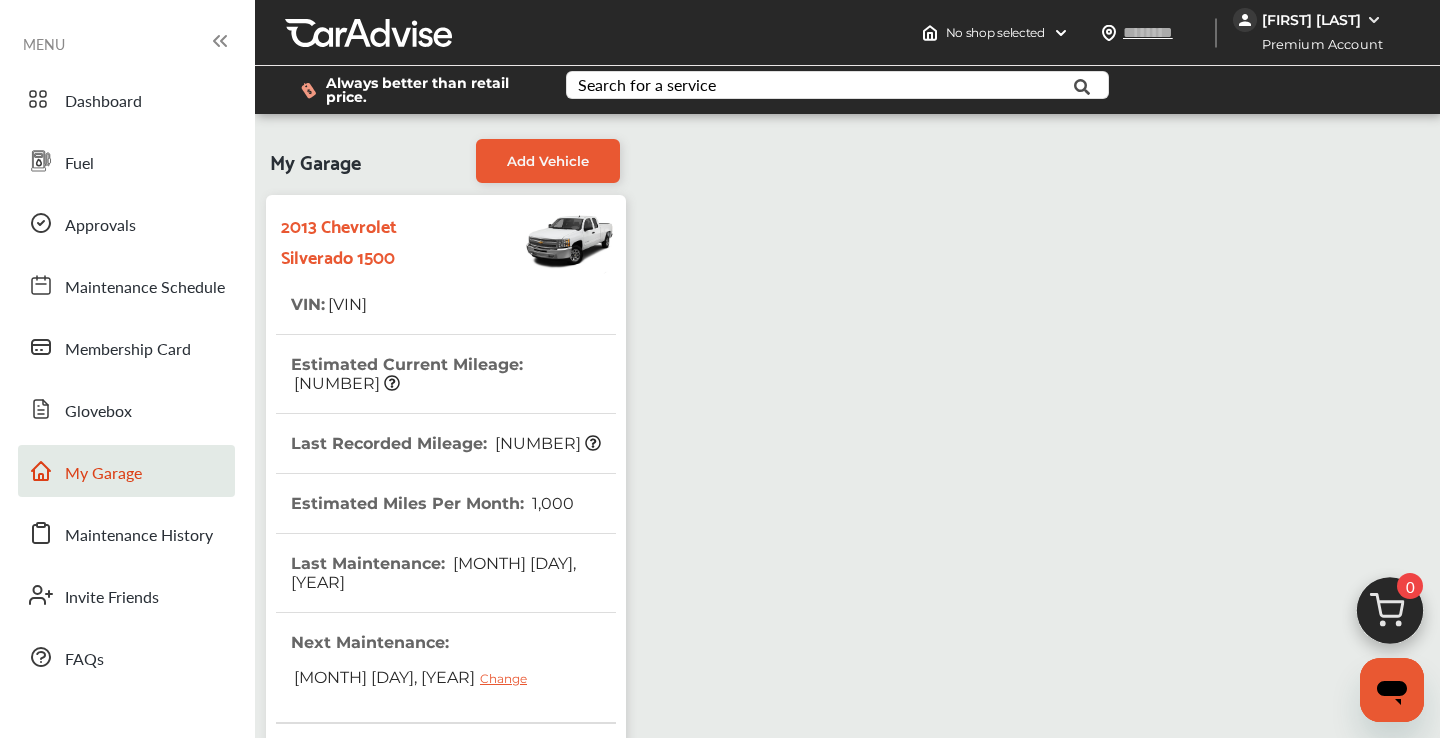 click on "VIN : [VIN]" at bounding box center (446, 305) 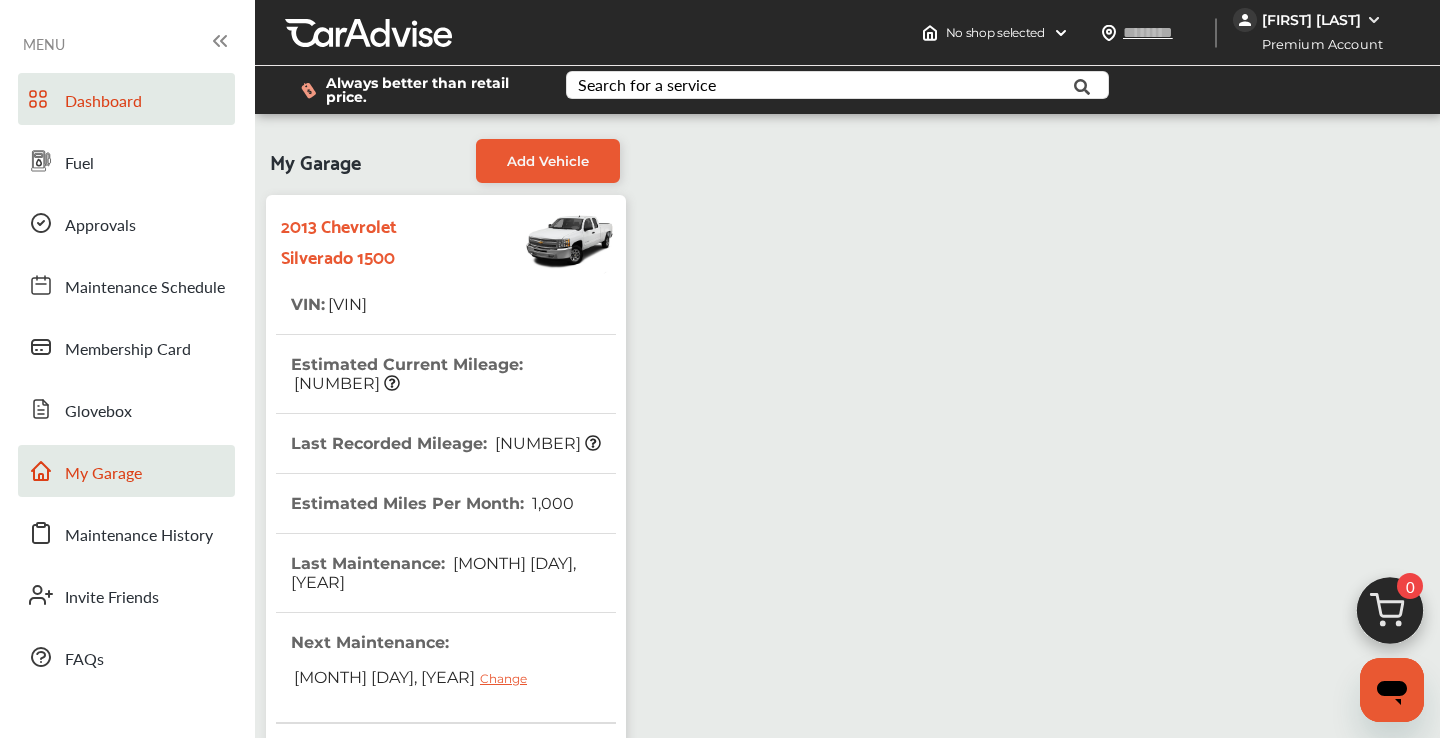 click on "Dashboard" at bounding box center [103, 102] 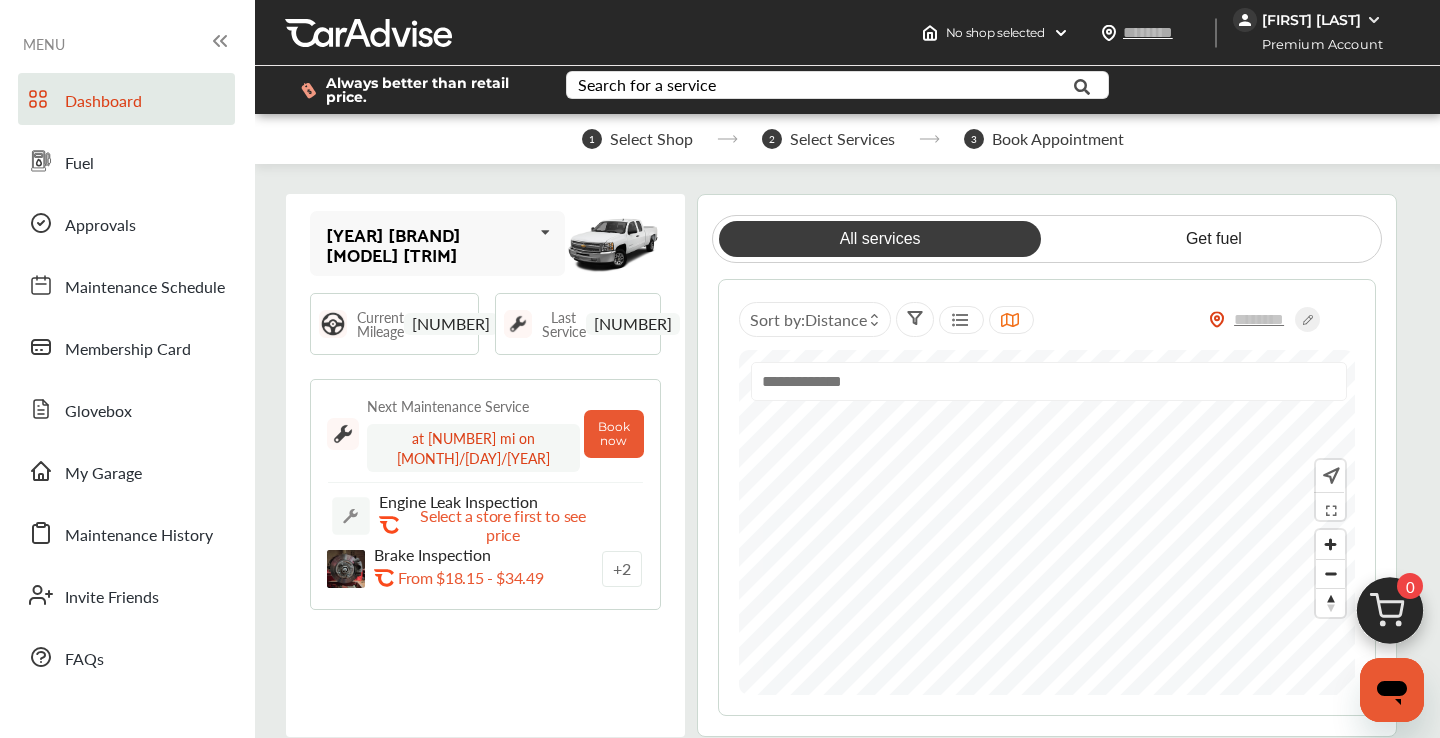 click at bounding box center (1390, 616) 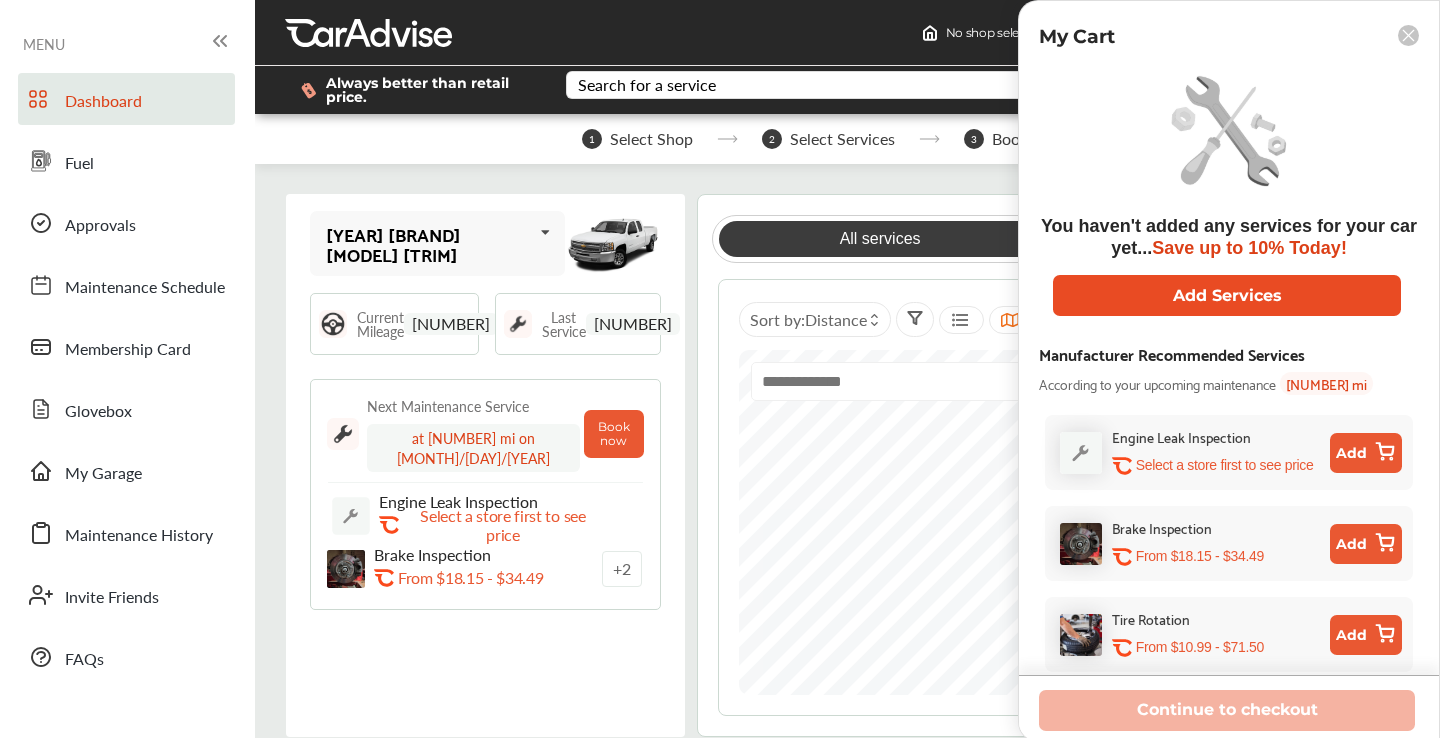click on "Add Services" at bounding box center [1227, 295] 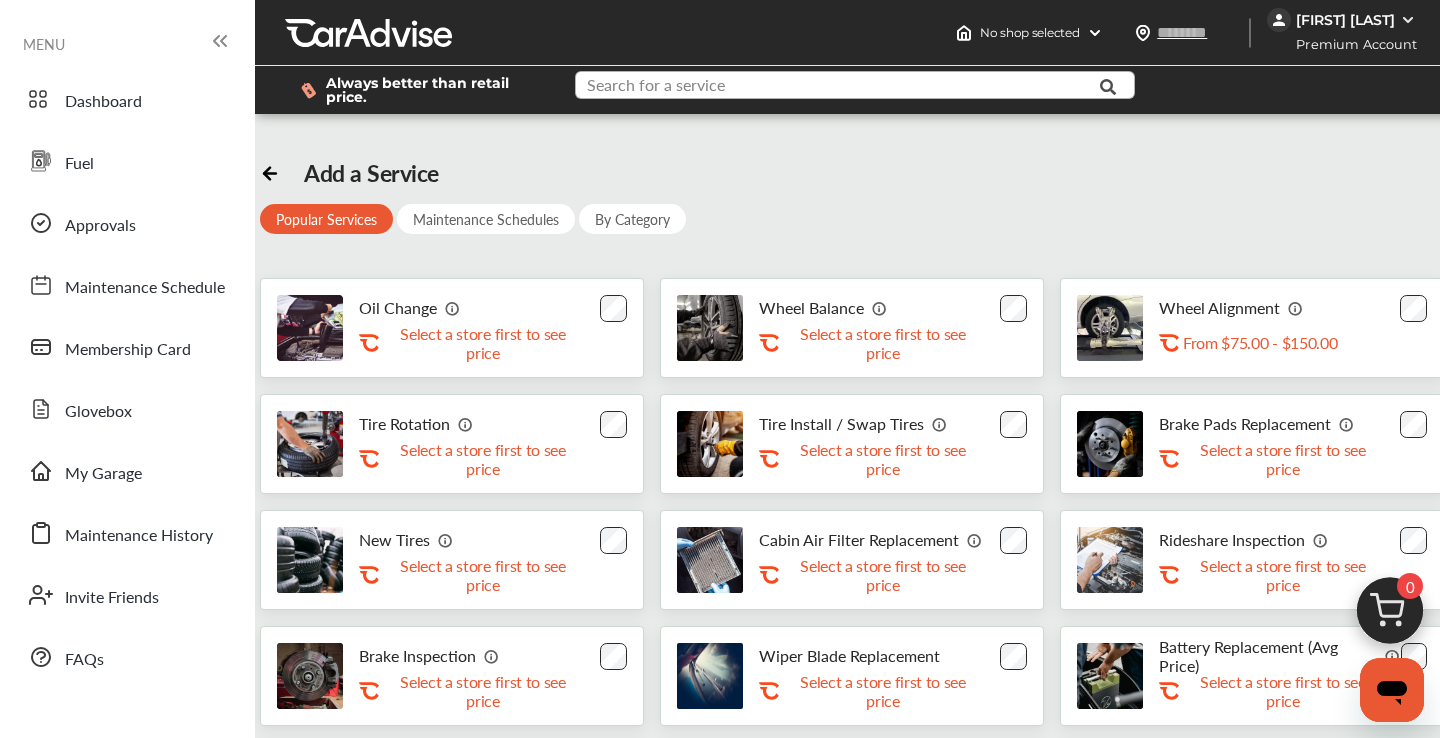 click at bounding box center (839, 87) 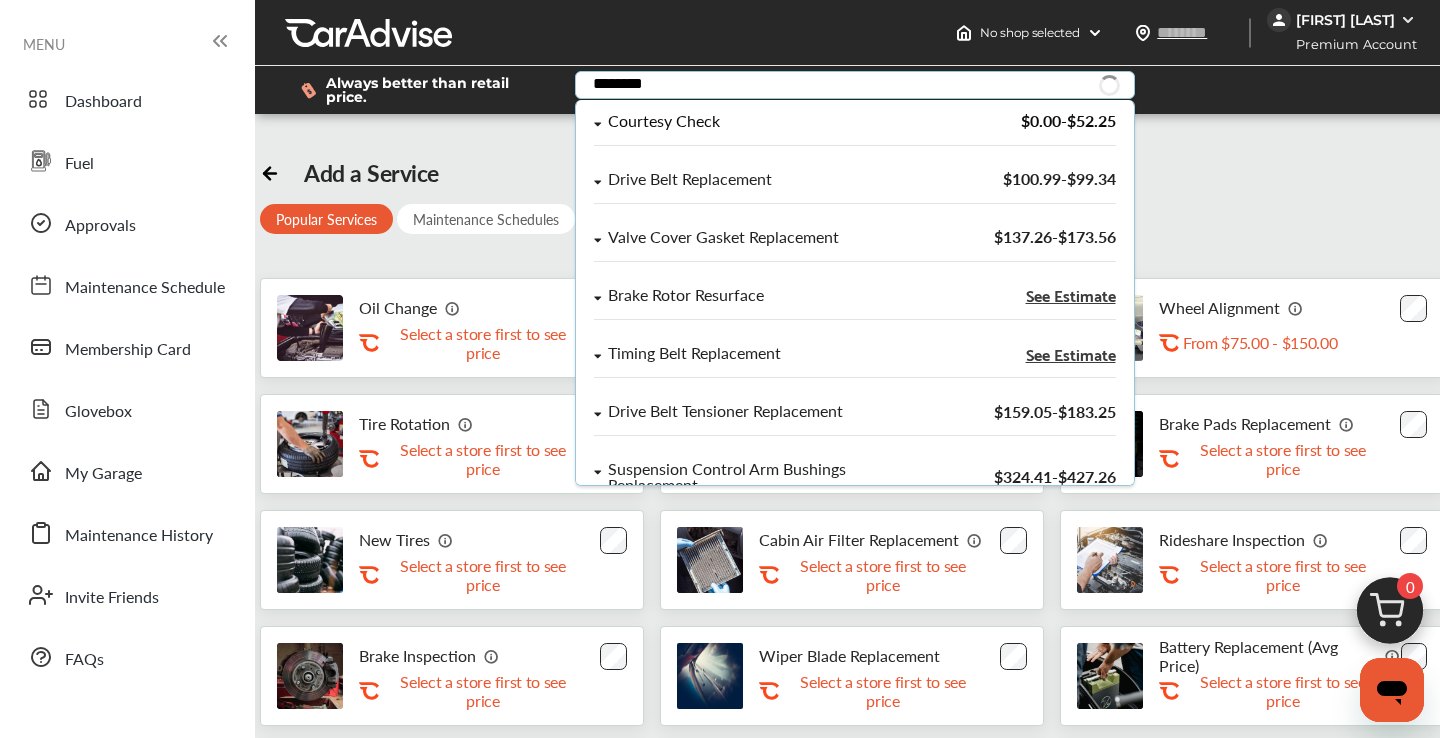 type on "********" 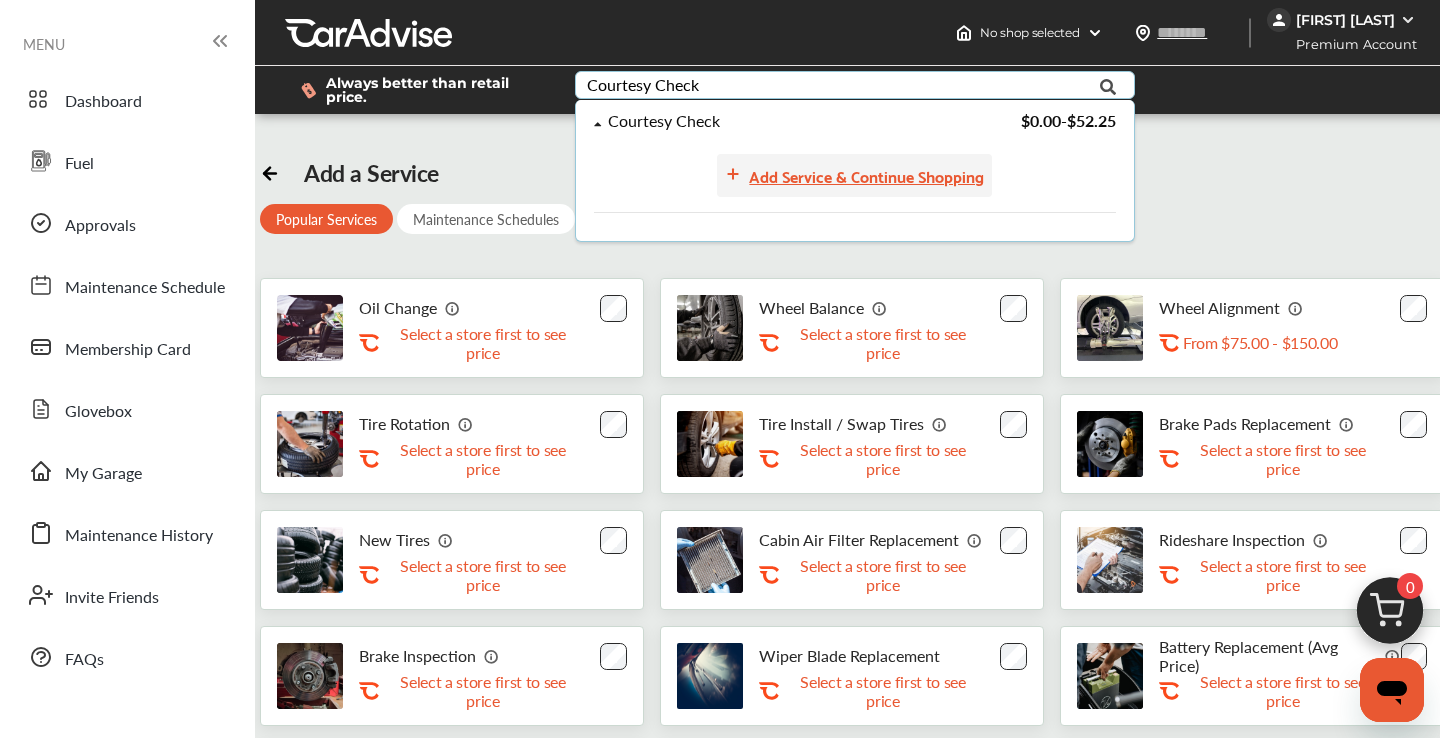 click on "Add Service & Continue Shopping" at bounding box center (866, 175) 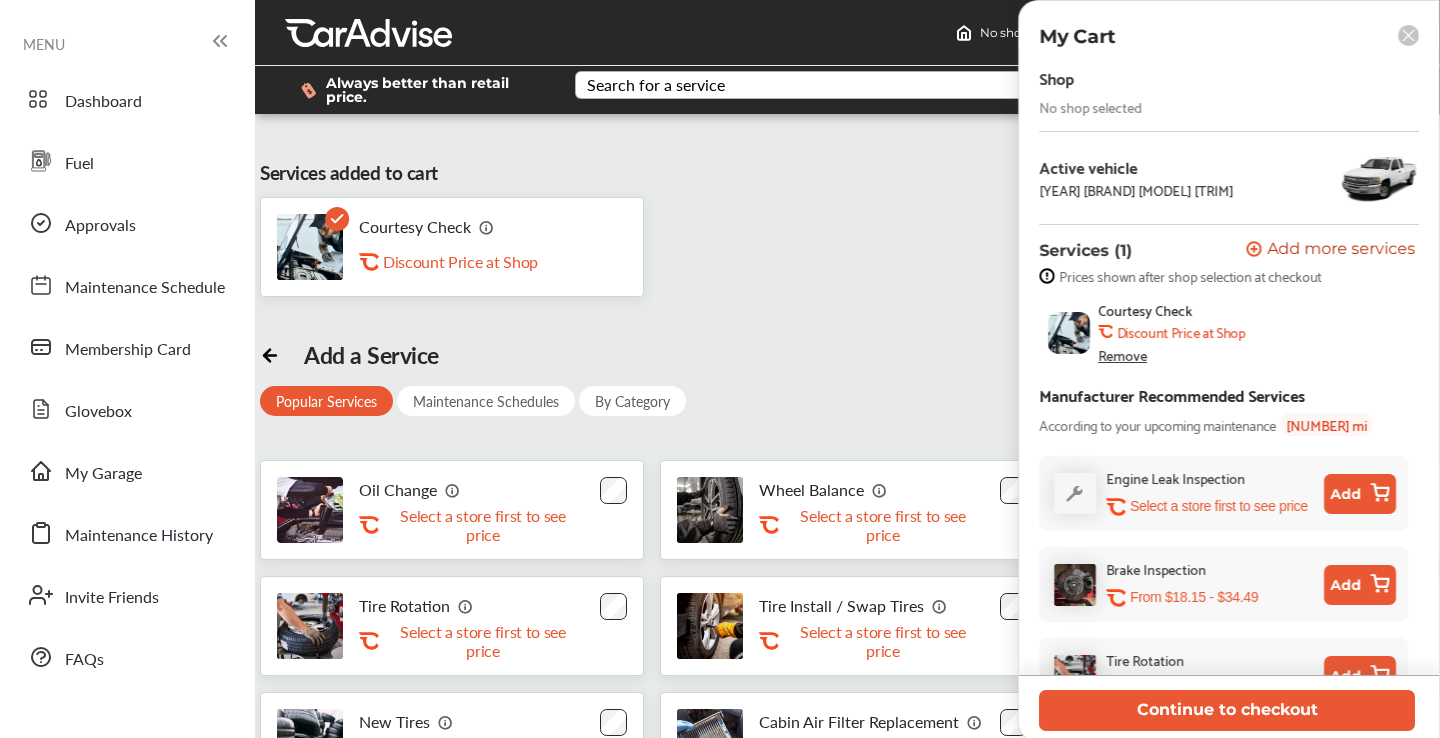 click 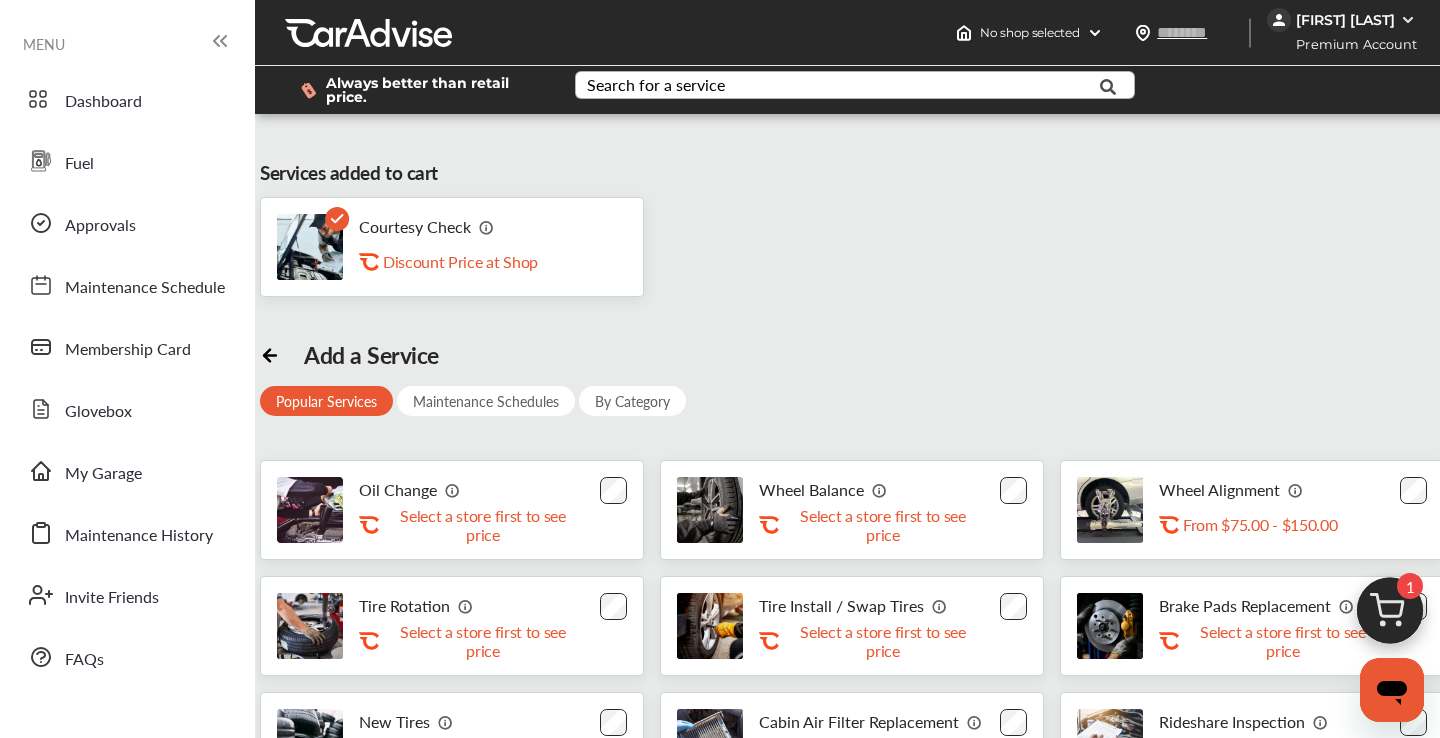 click at bounding box center (1390, 616) 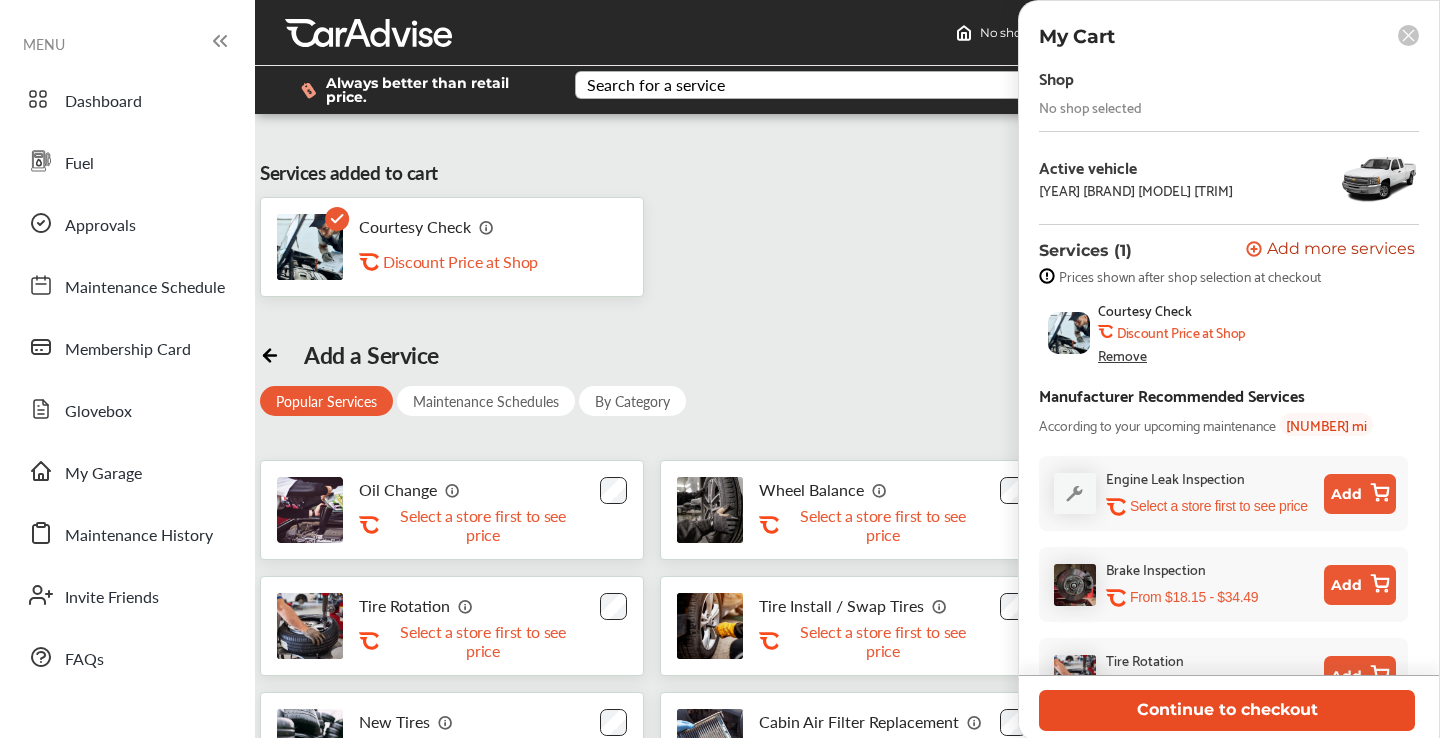 click on "Continue to checkout" at bounding box center [1227, 710] 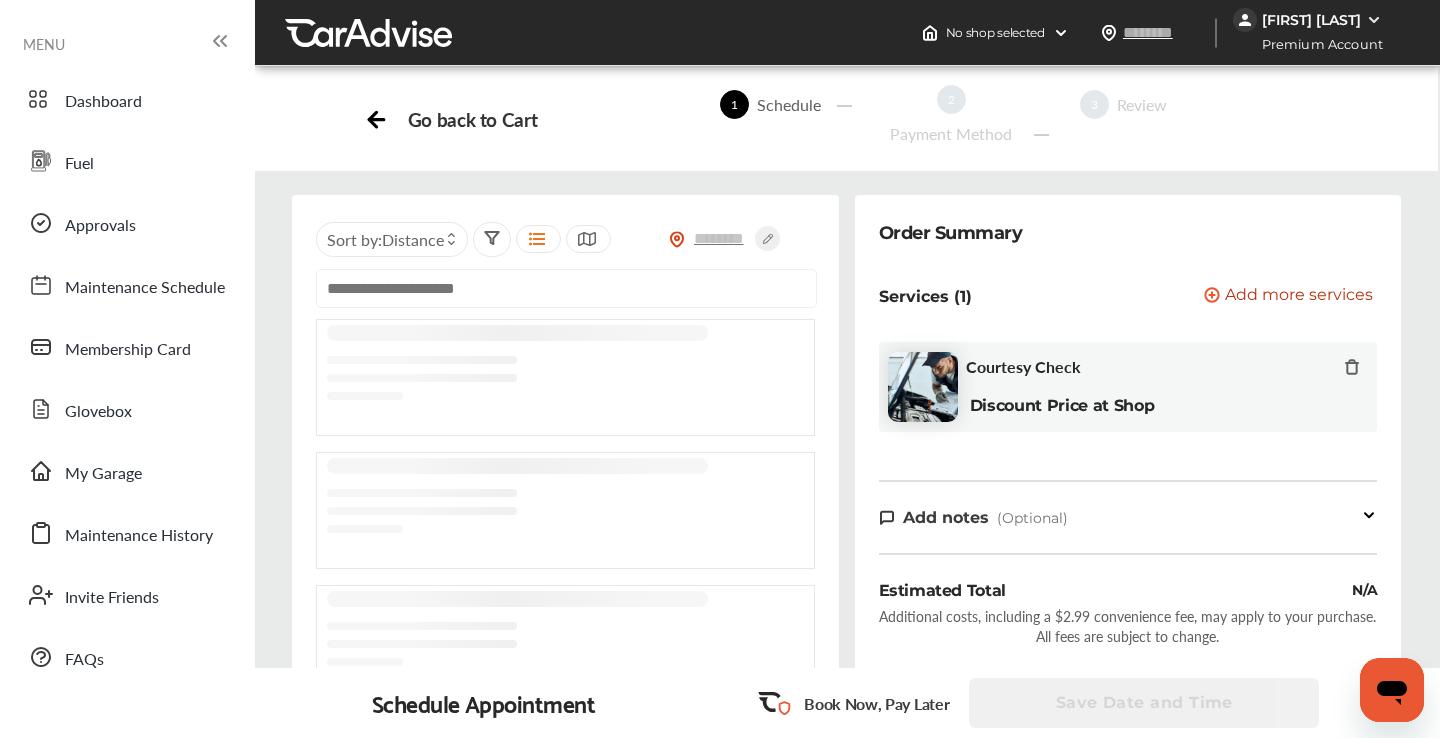 click at bounding box center [566, 288] 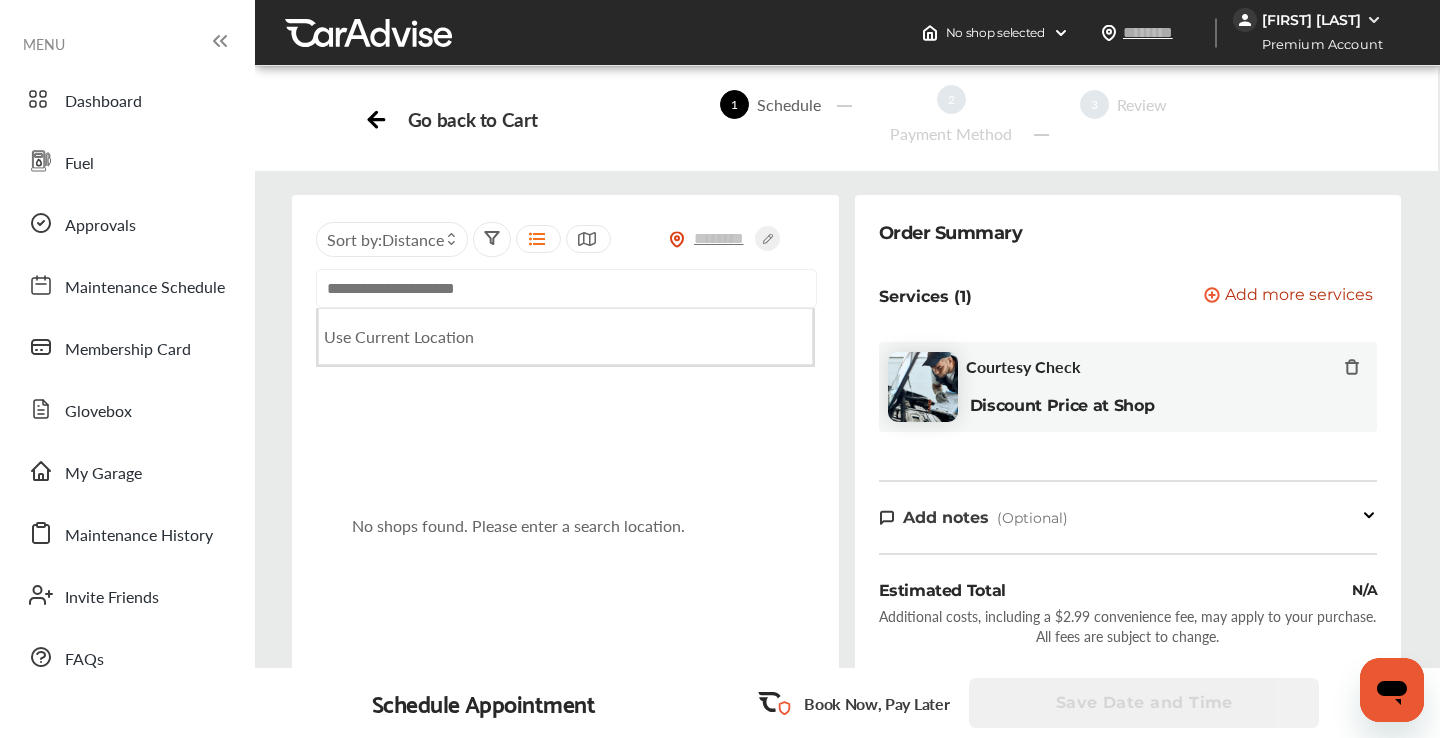 paste on "**********" 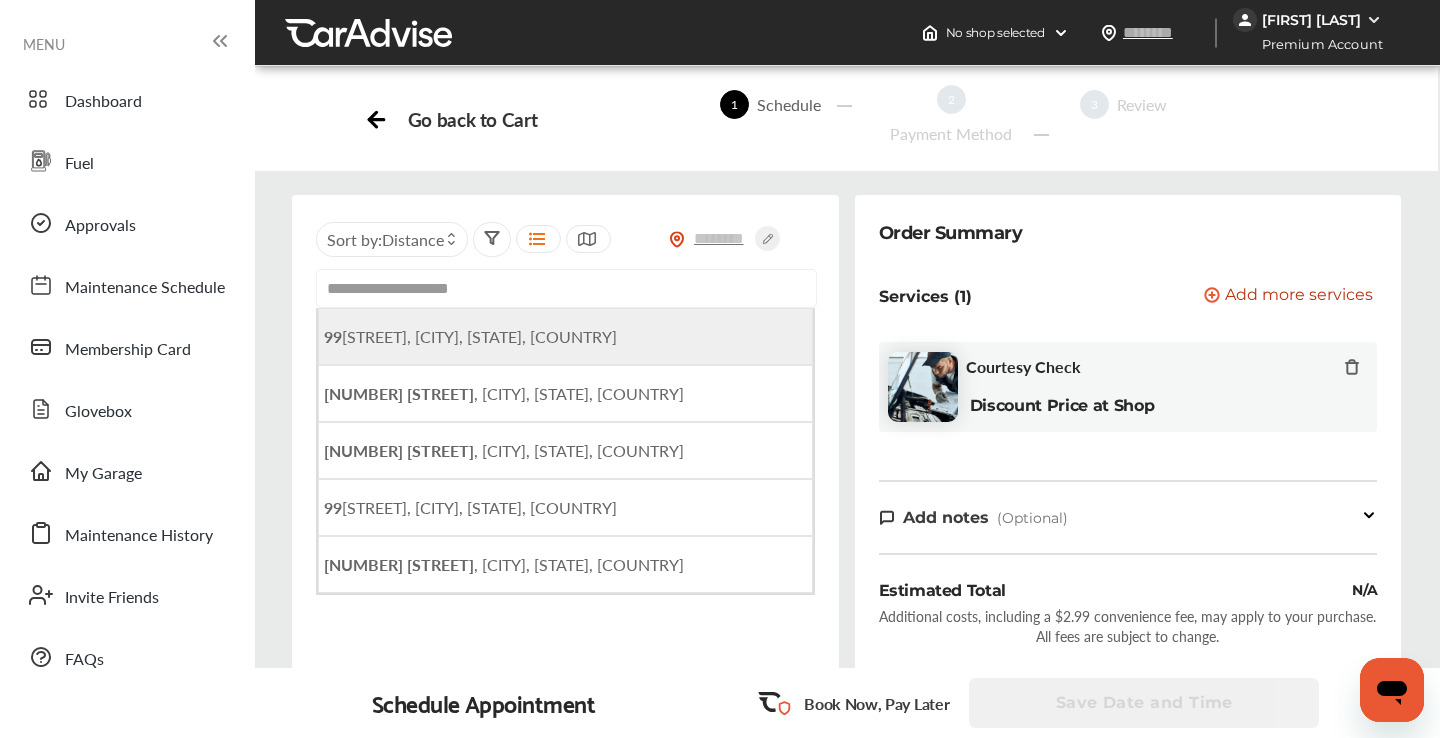 click on "[NUMBER] [STREET], [CITY], [STATE], [COUNTRY]" at bounding box center (565, 336) 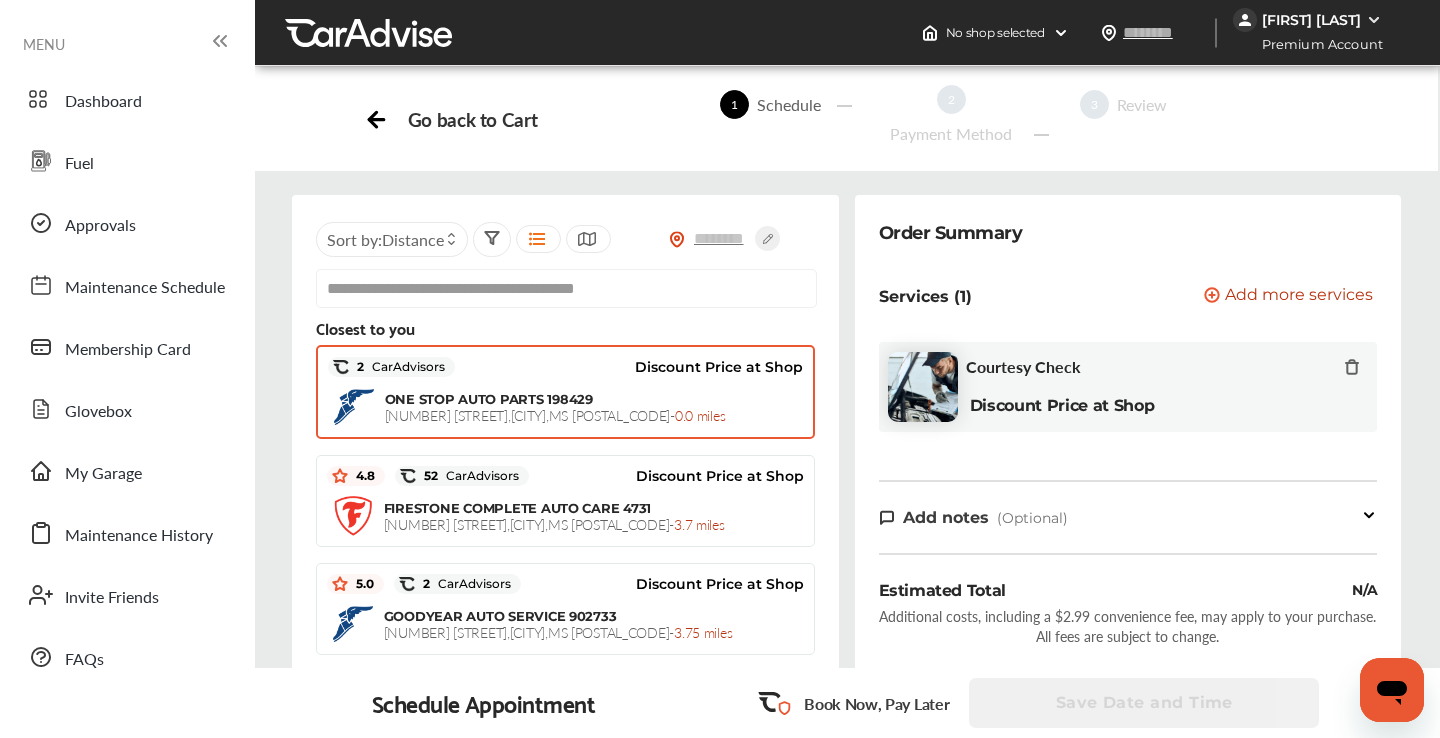 click on "[COMPANY] [NUMBER] [STREET] , [CITY] , [STATE] [POSTAL_CODE] - 0.0 miles" at bounding box center (594, 407) 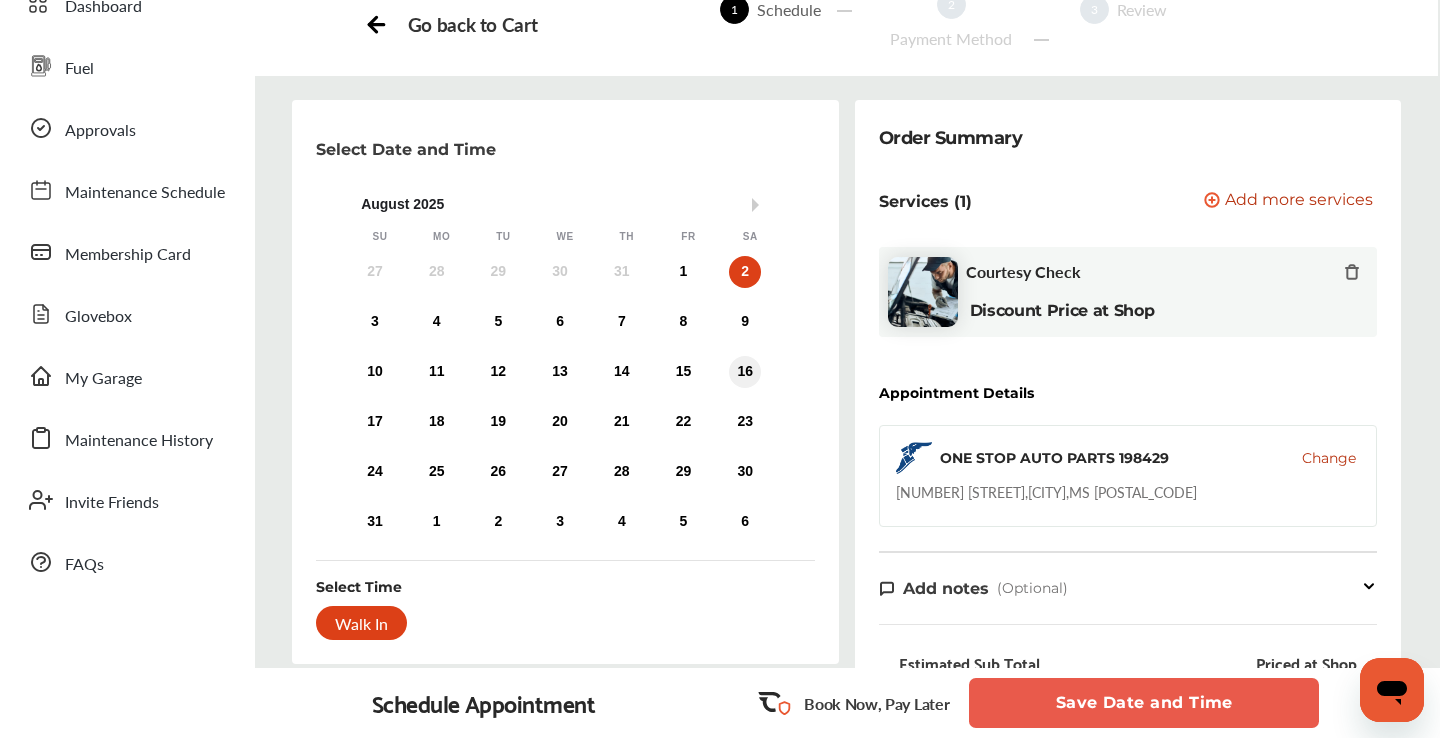 scroll, scrollTop: 83, scrollLeft: 0, axis: vertical 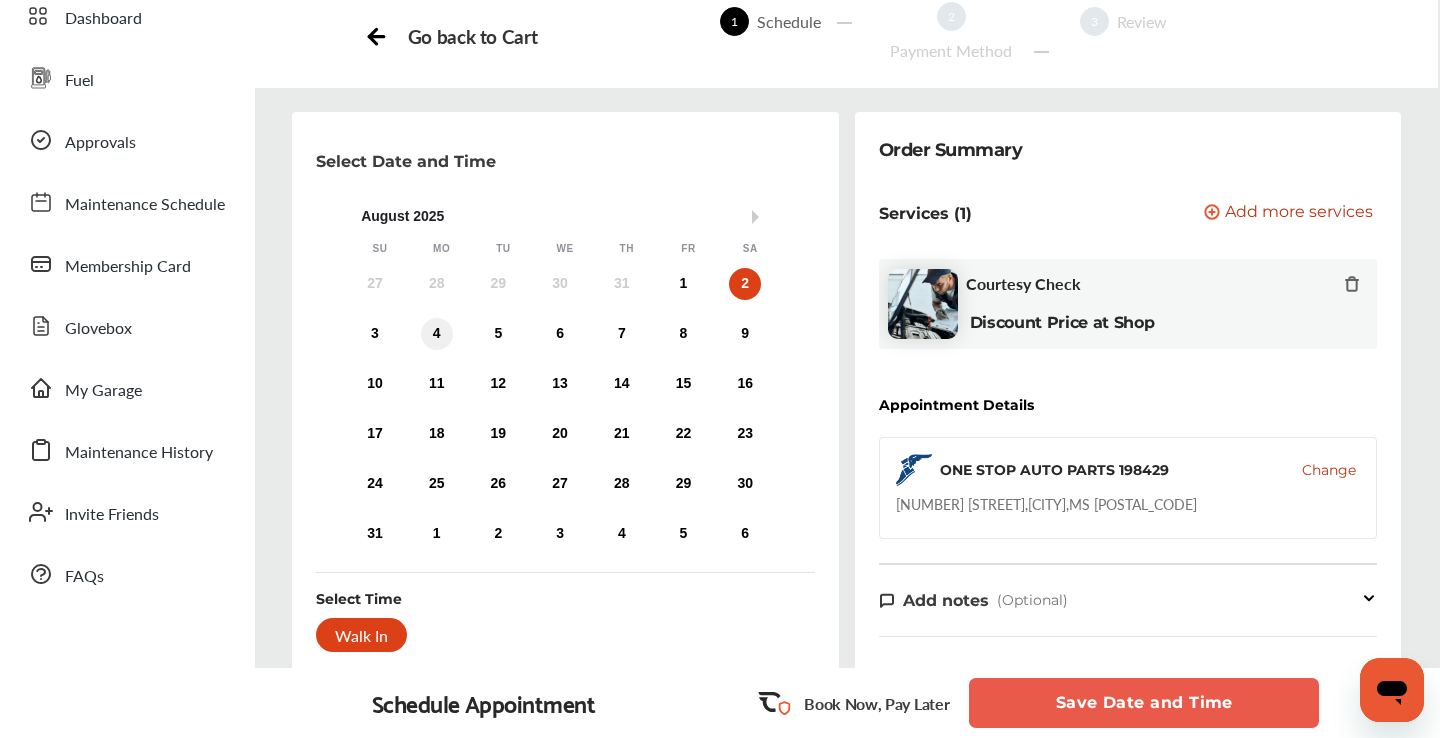 click on "4" at bounding box center [437, 334] 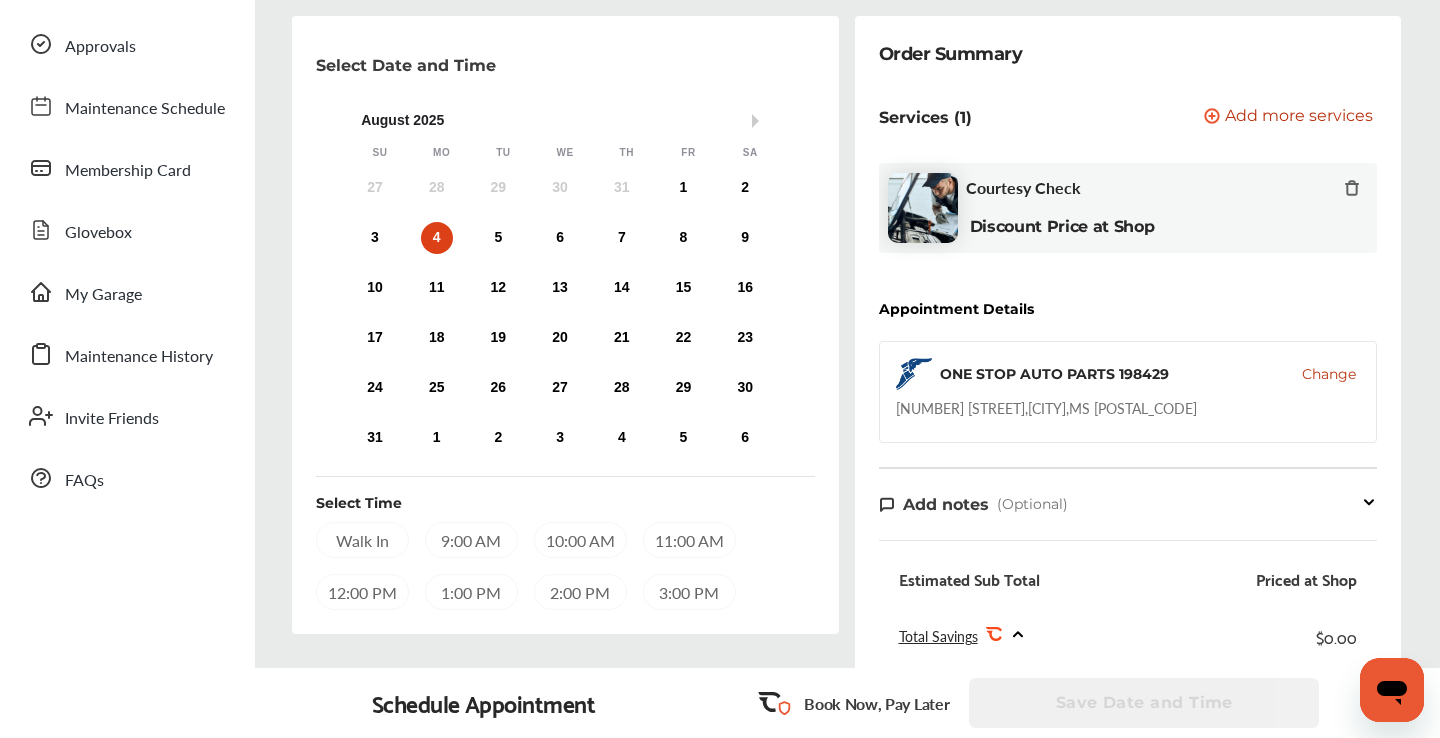 scroll, scrollTop: 222, scrollLeft: 0, axis: vertical 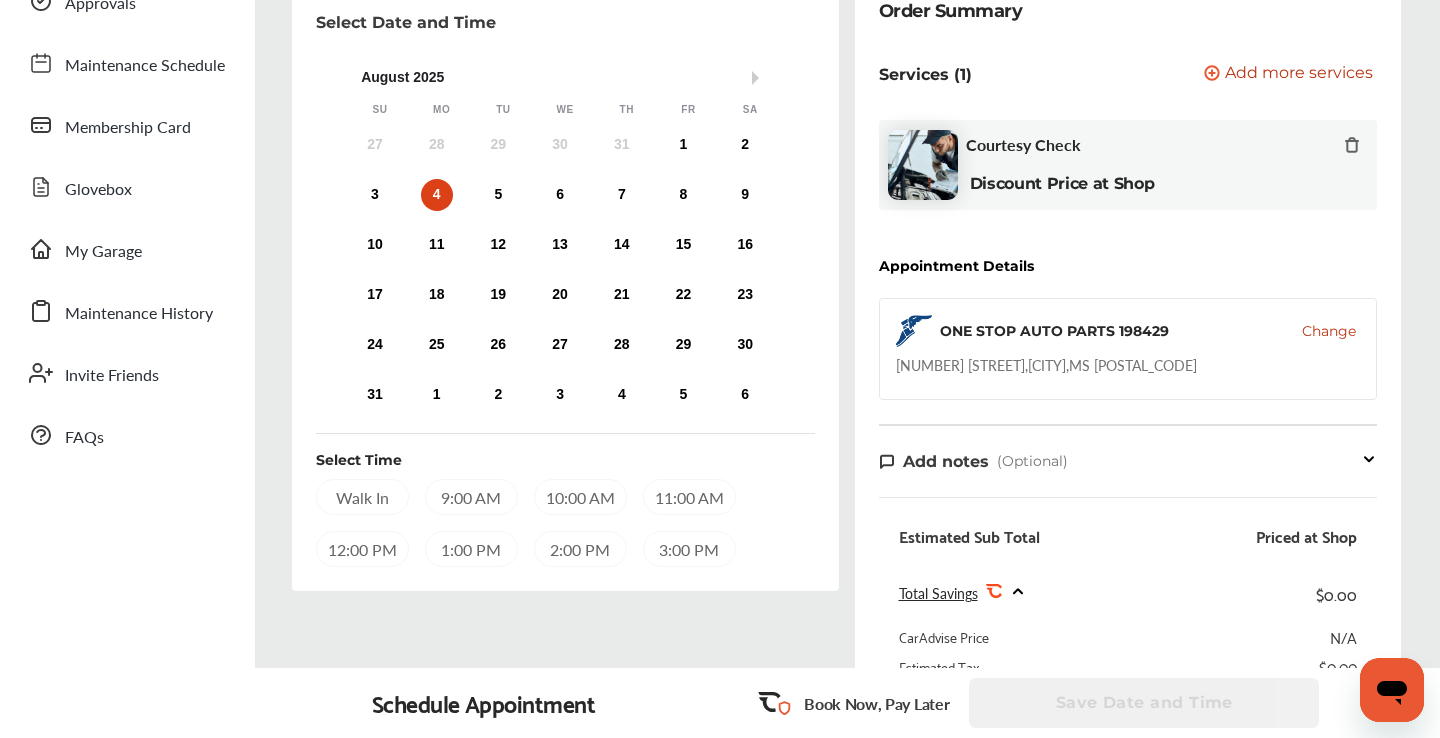 click on "Walk In" at bounding box center [362, 497] 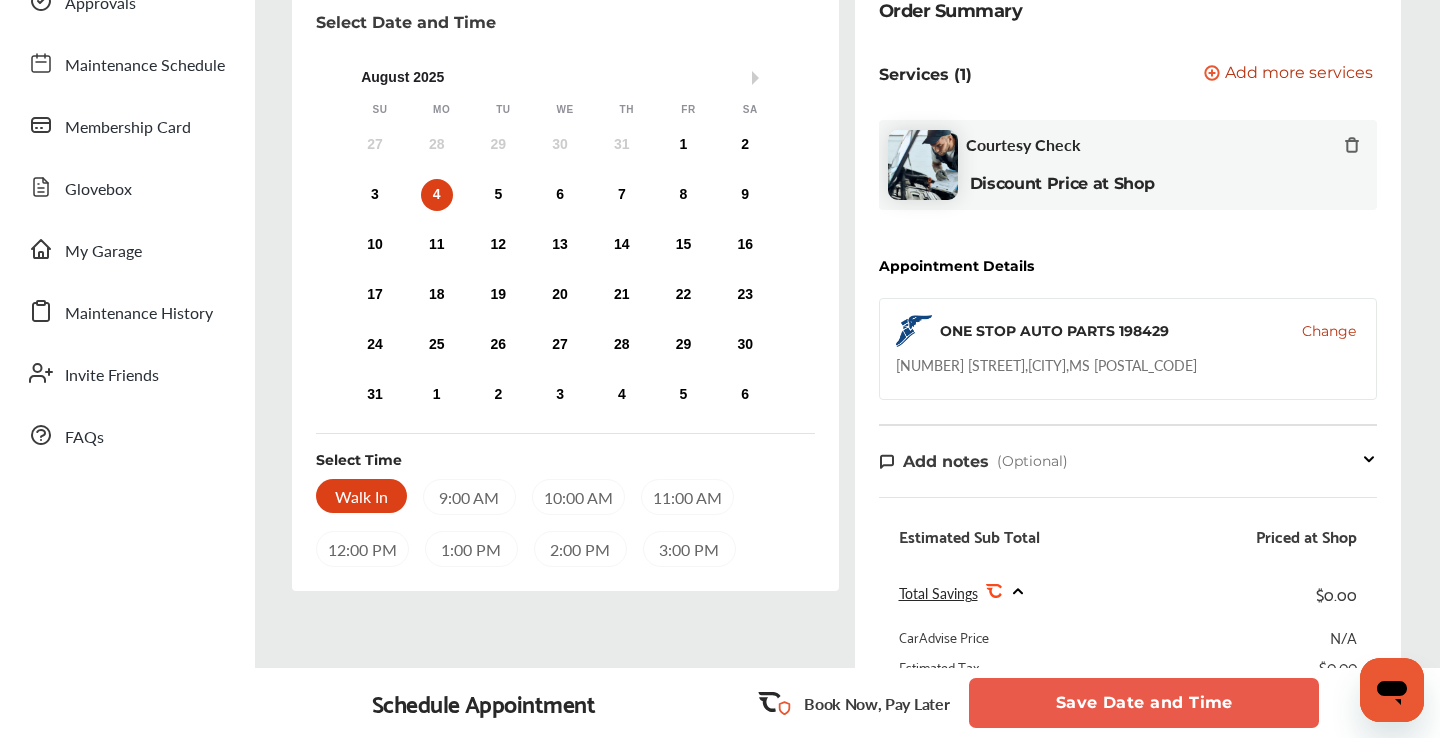 click on "Save Date and Time" at bounding box center [1144, 703] 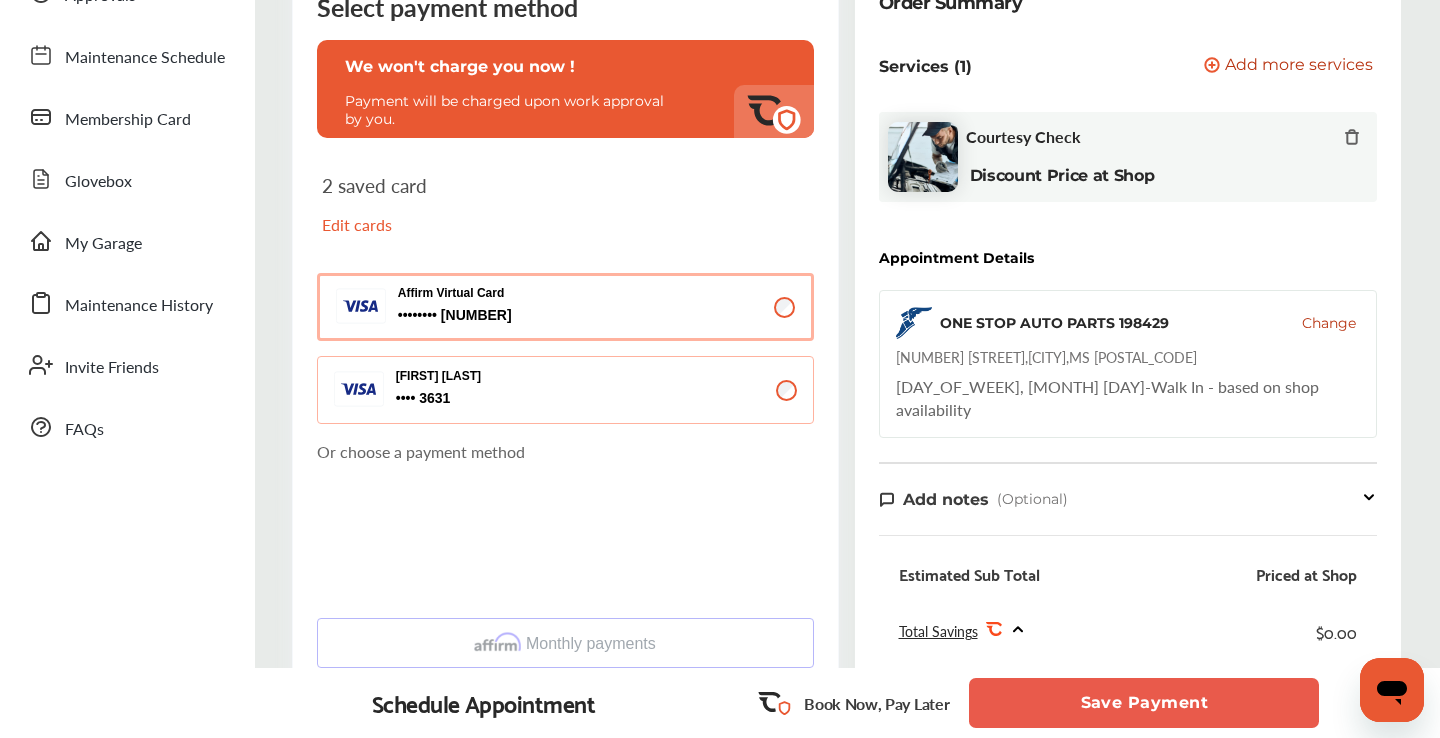 scroll, scrollTop: 233, scrollLeft: 0, axis: vertical 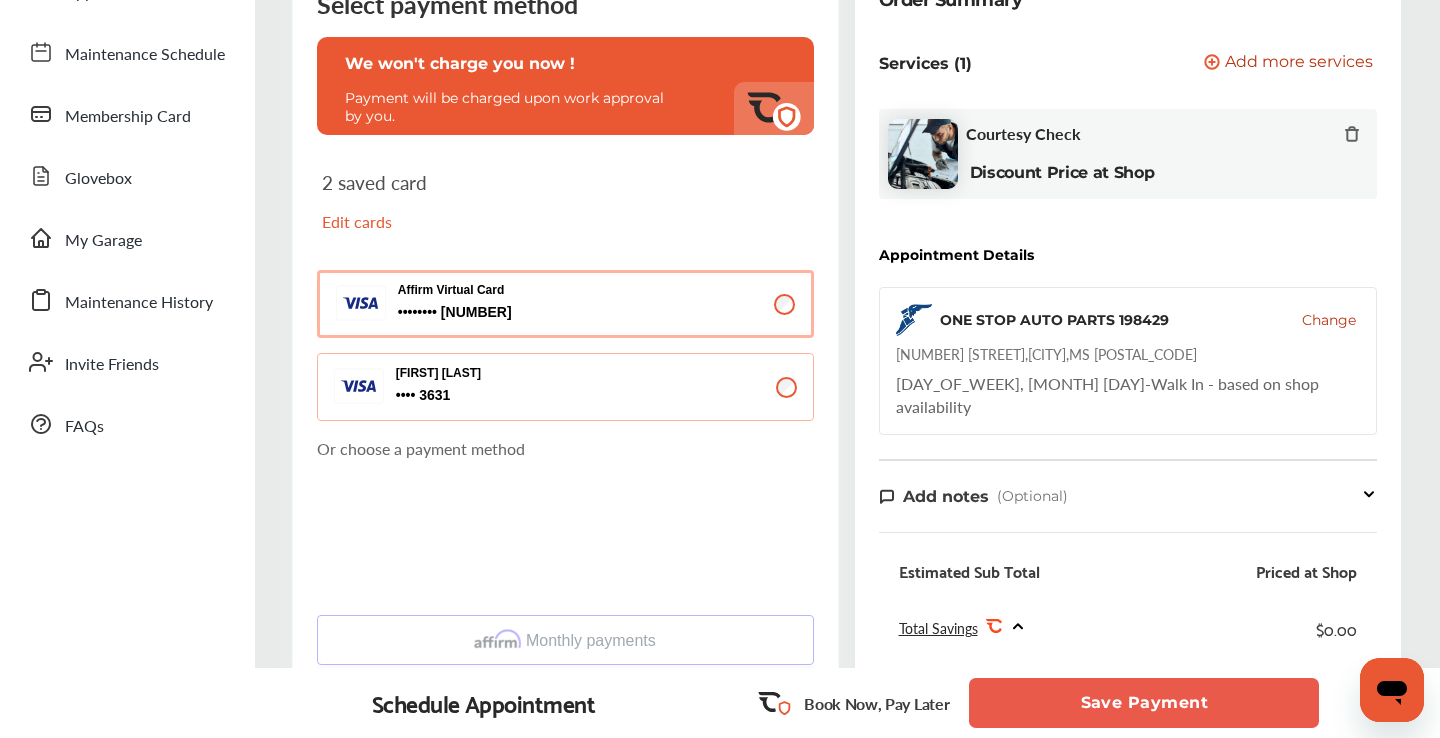 click on "Save Payment" at bounding box center (1144, 703) 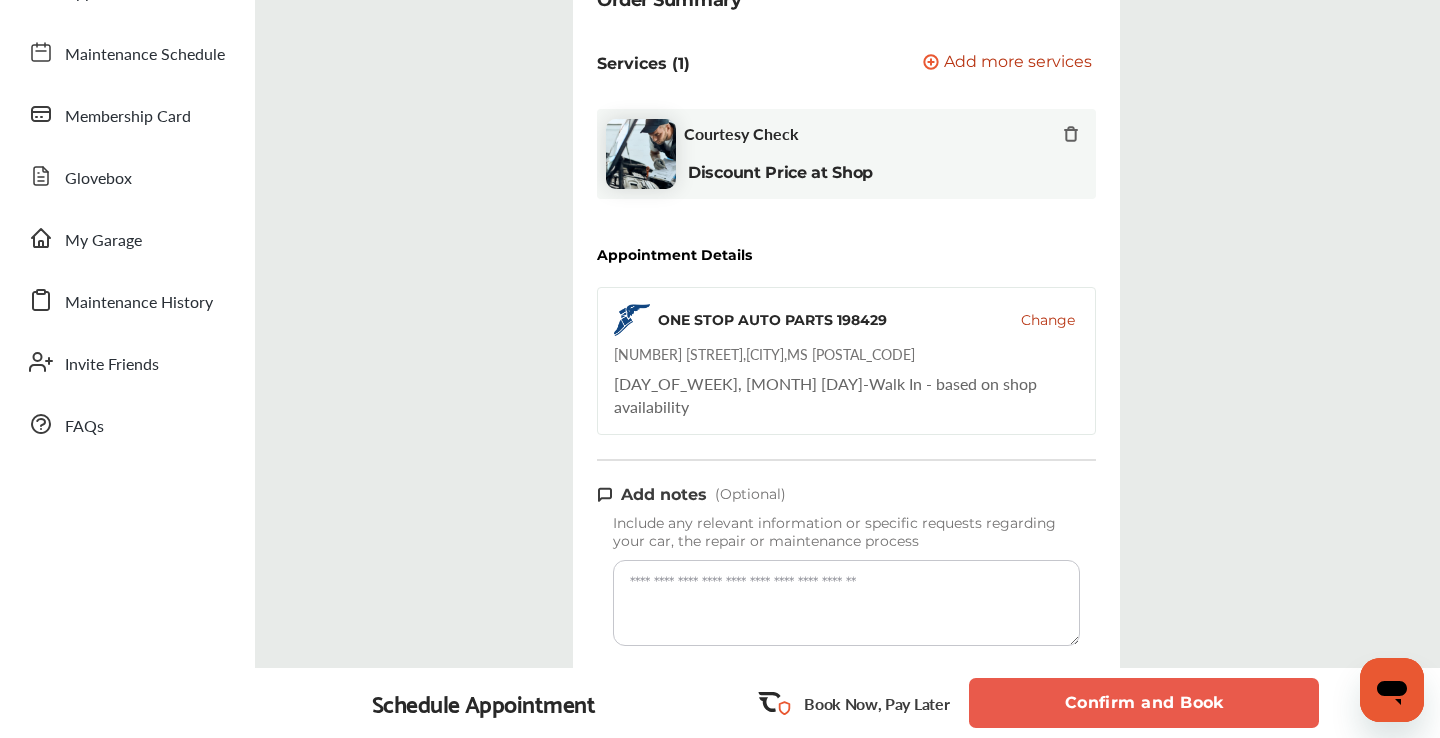 scroll, scrollTop: 0, scrollLeft: 0, axis: both 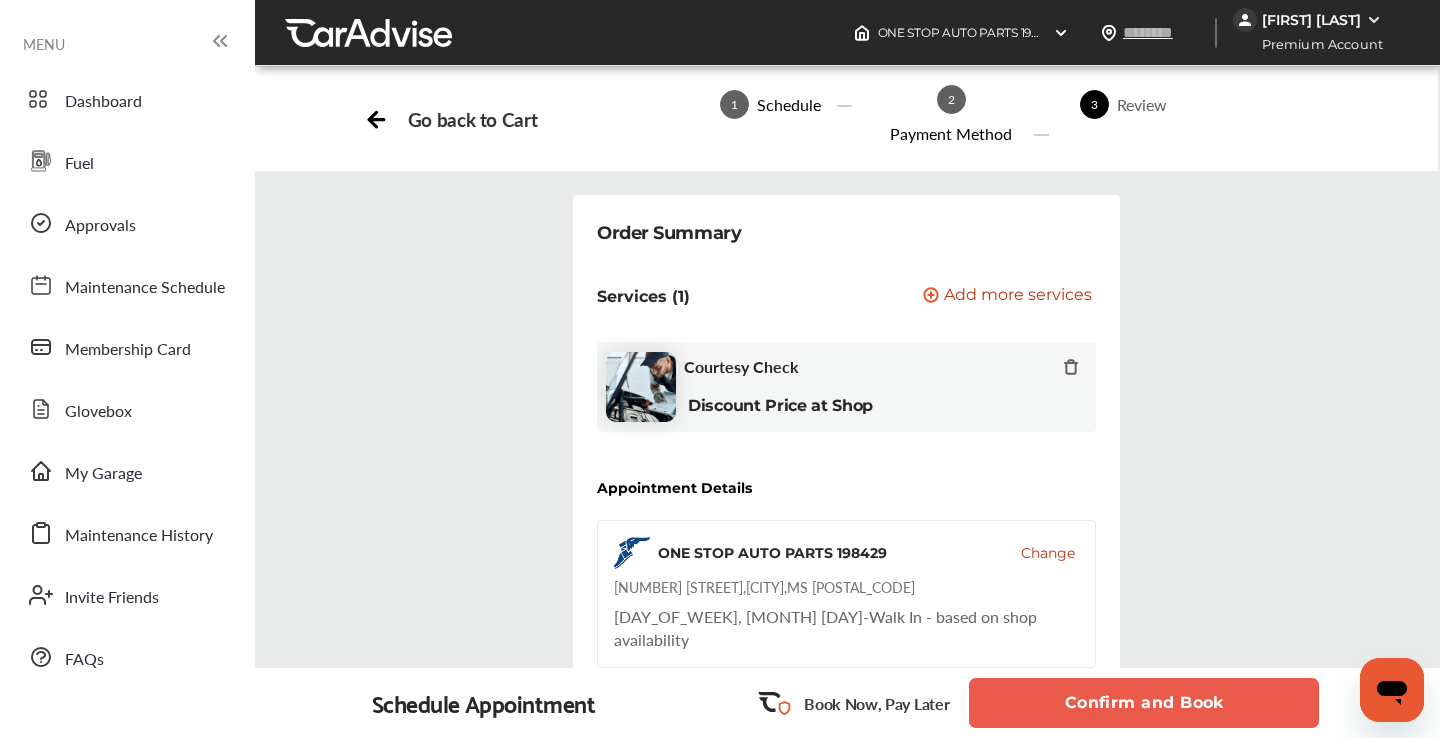 click on "Confirm and Book" at bounding box center (1144, 703) 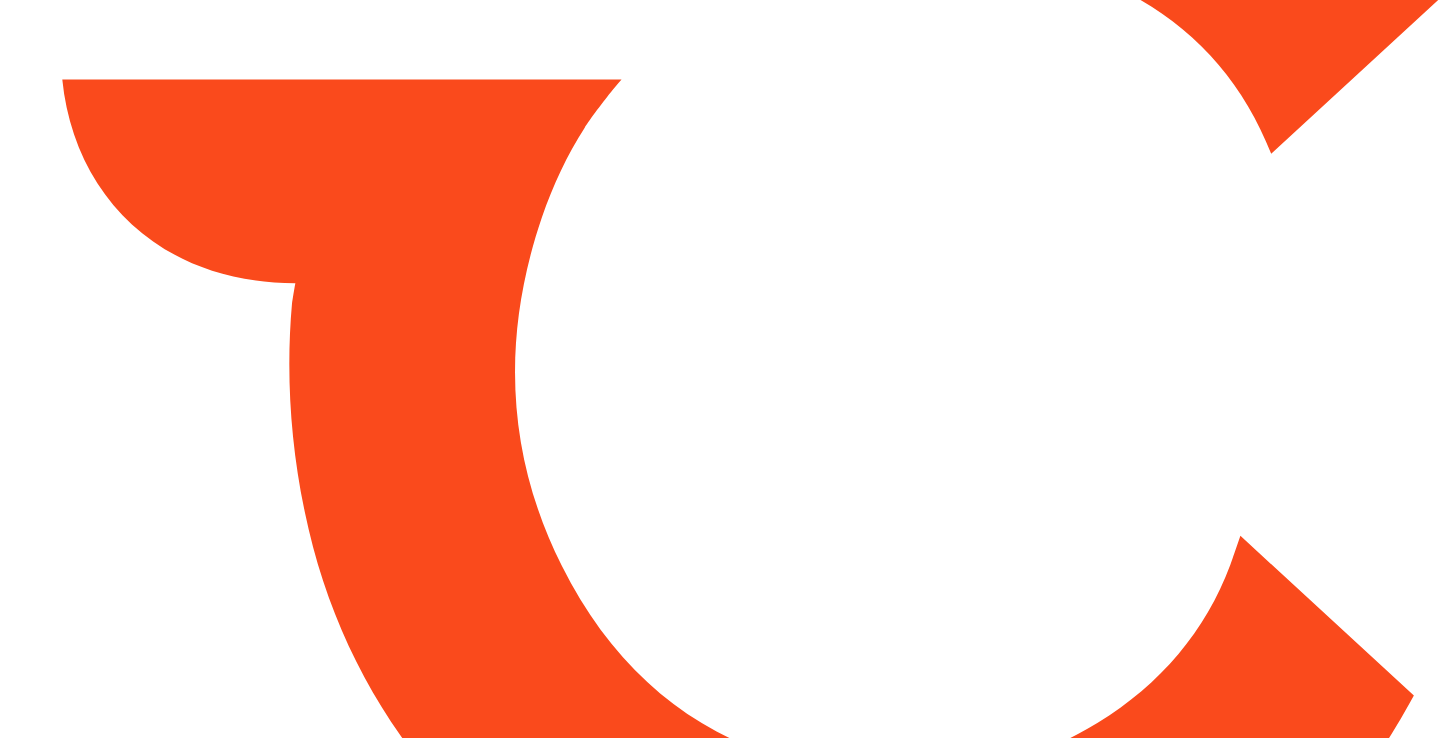 scroll, scrollTop: 0, scrollLeft: 0, axis: both 